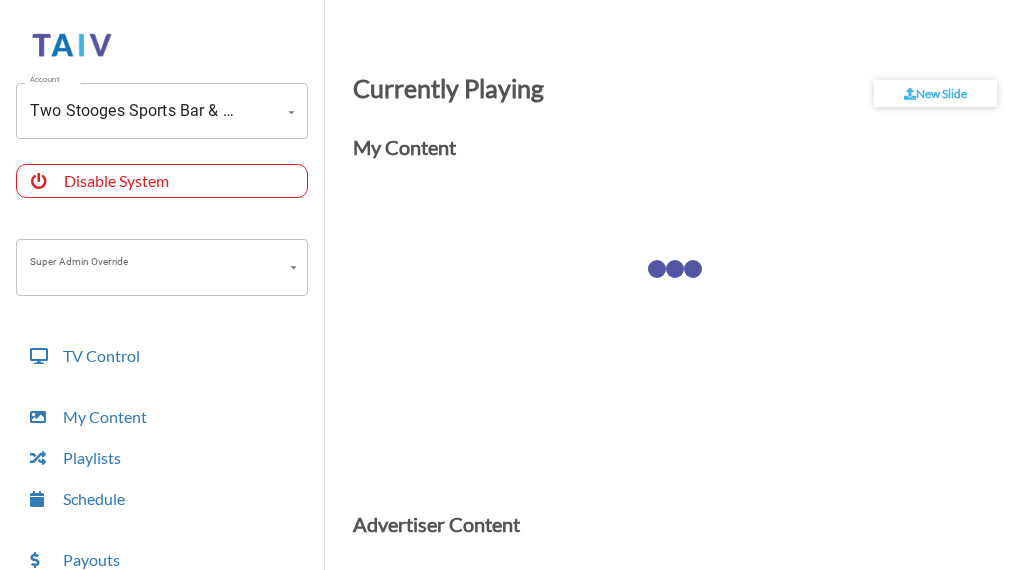 scroll, scrollTop: 0, scrollLeft: 0, axis: both 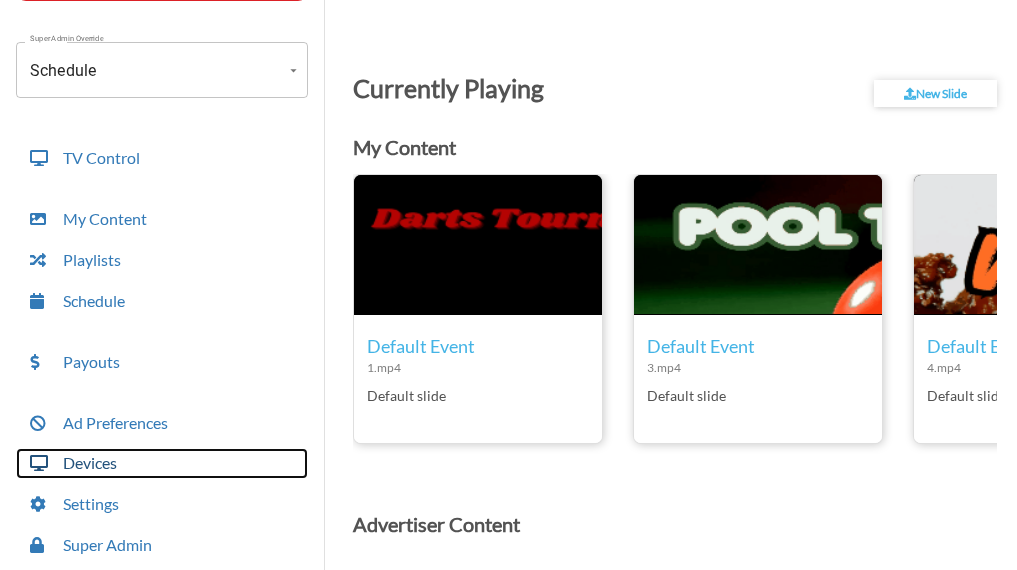 click on "Devices" at bounding box center (162, 463) 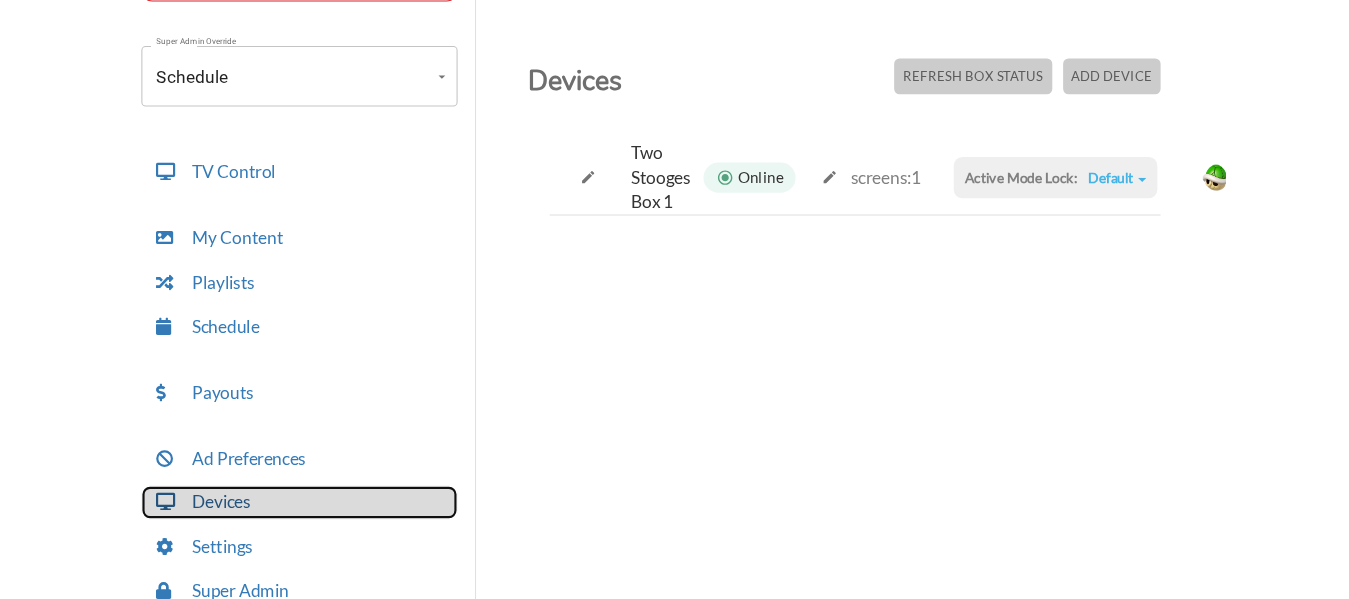 scroll, scrollTop: 10, scrollLeft: 0, axis: vertical 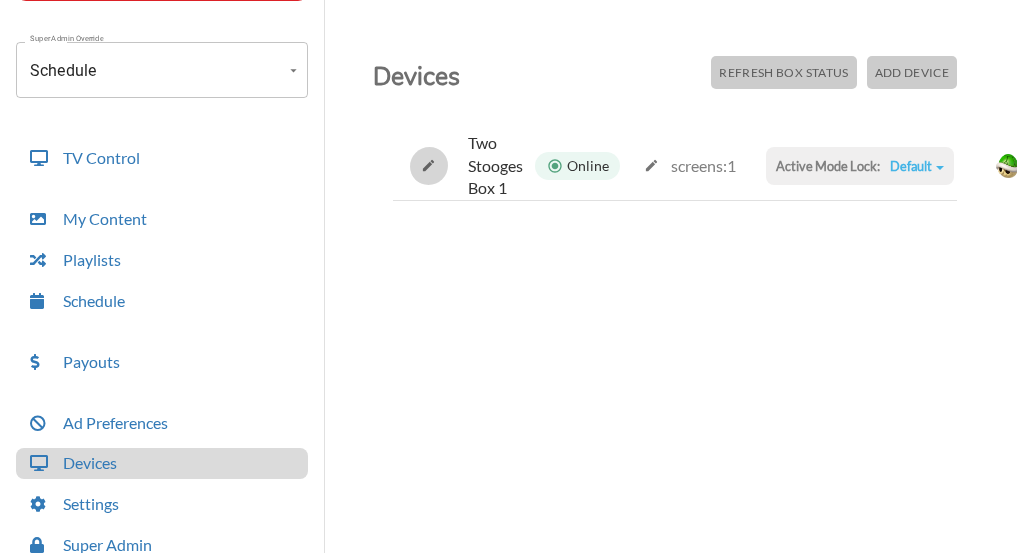 click at bounding box center (428, 165) 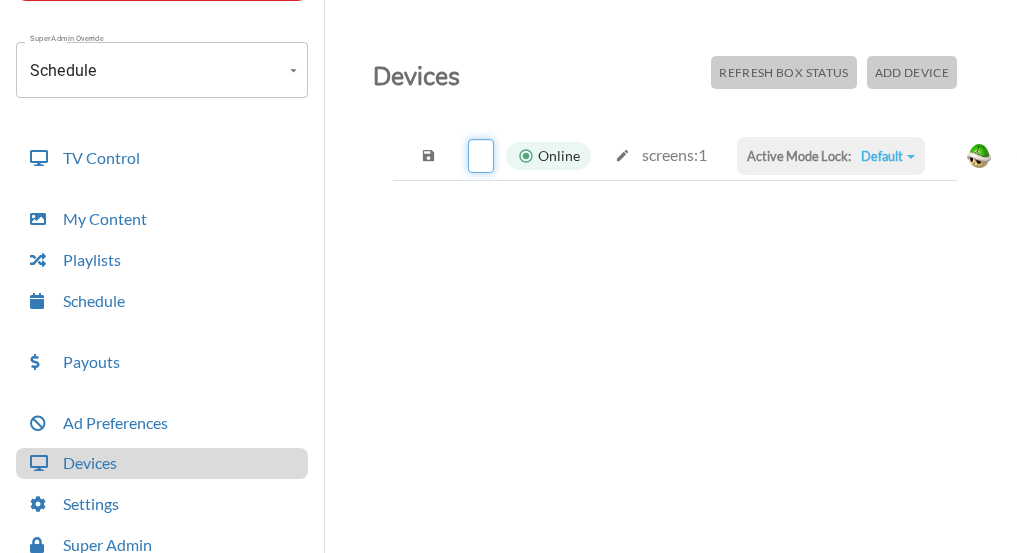 click on "Two Stooges Box 1" at bounding box center [481, 156] 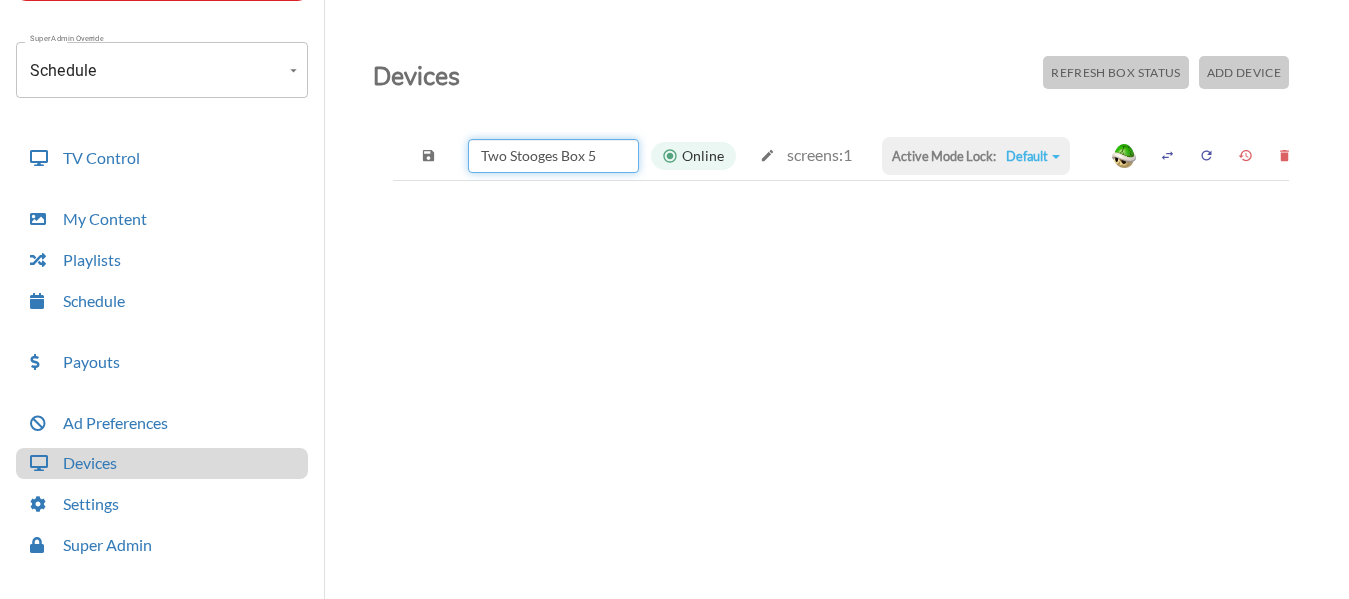 type on "Lor Ipsumdo Sit 8" 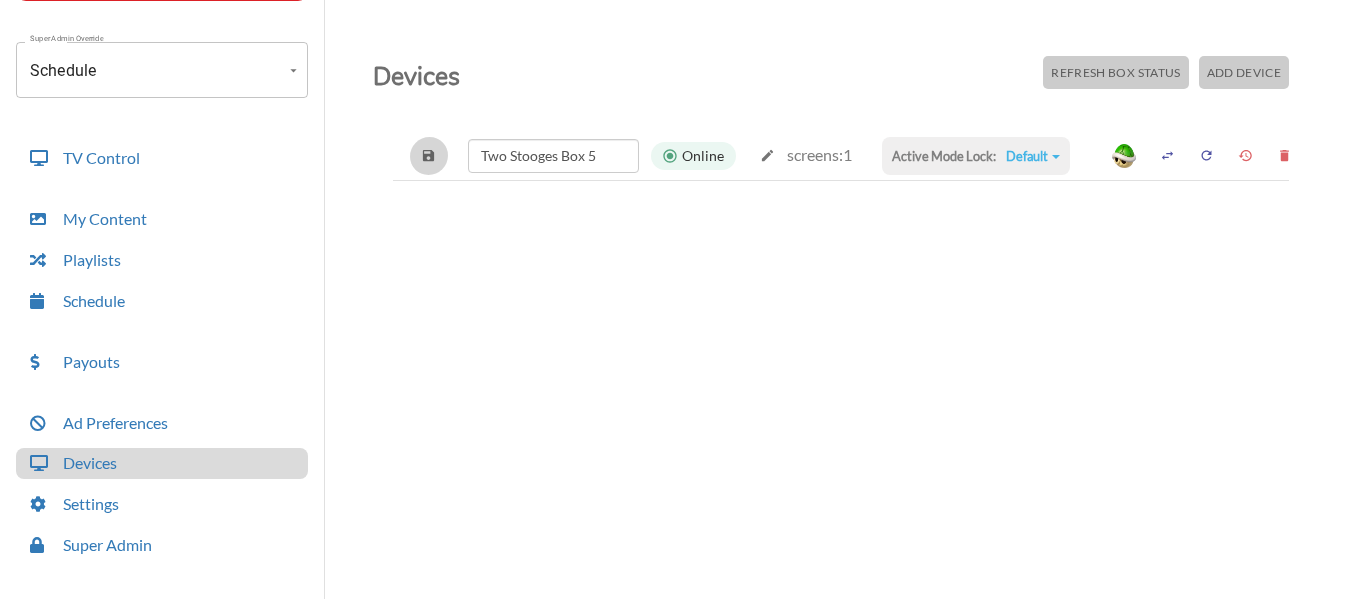 click at bounding box center [428, 155] 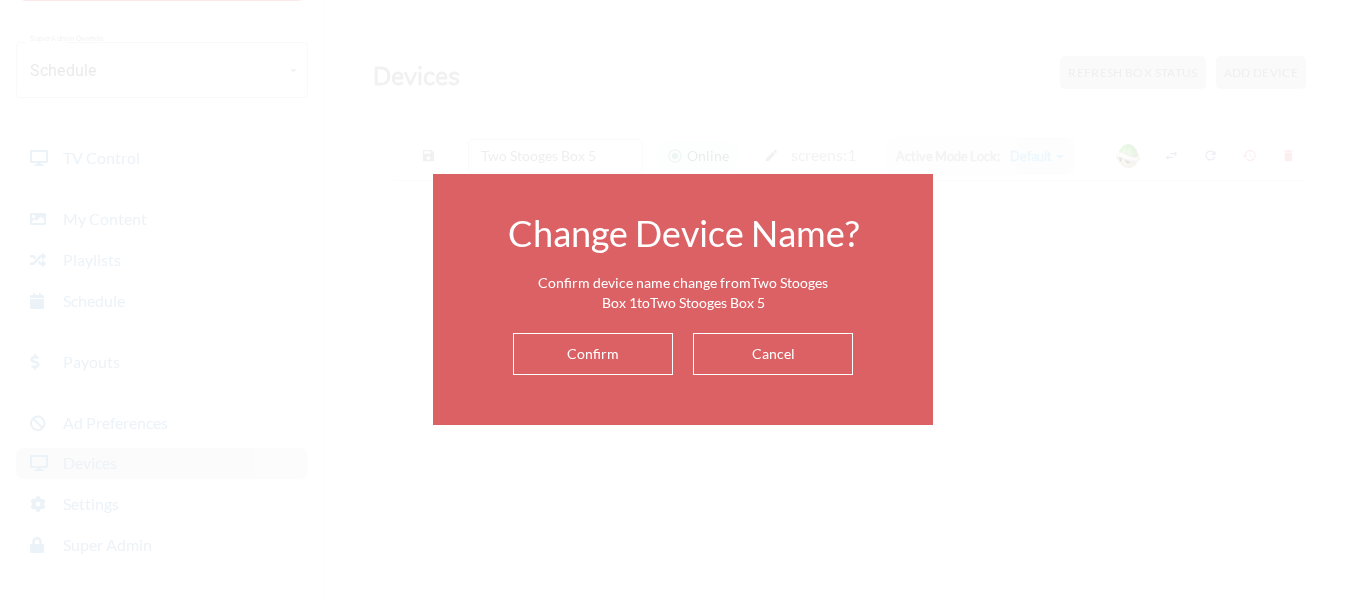 click on "Confirm" at bounding box center (593, 354) 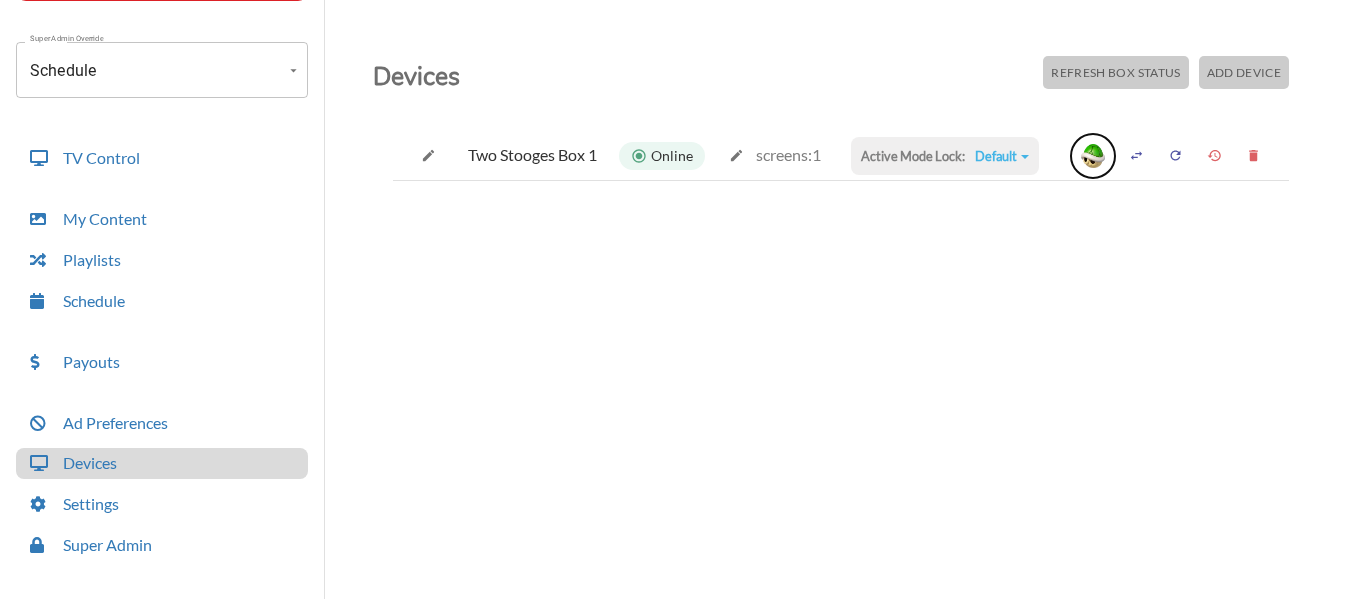 click at bounding box center [1093, 156] 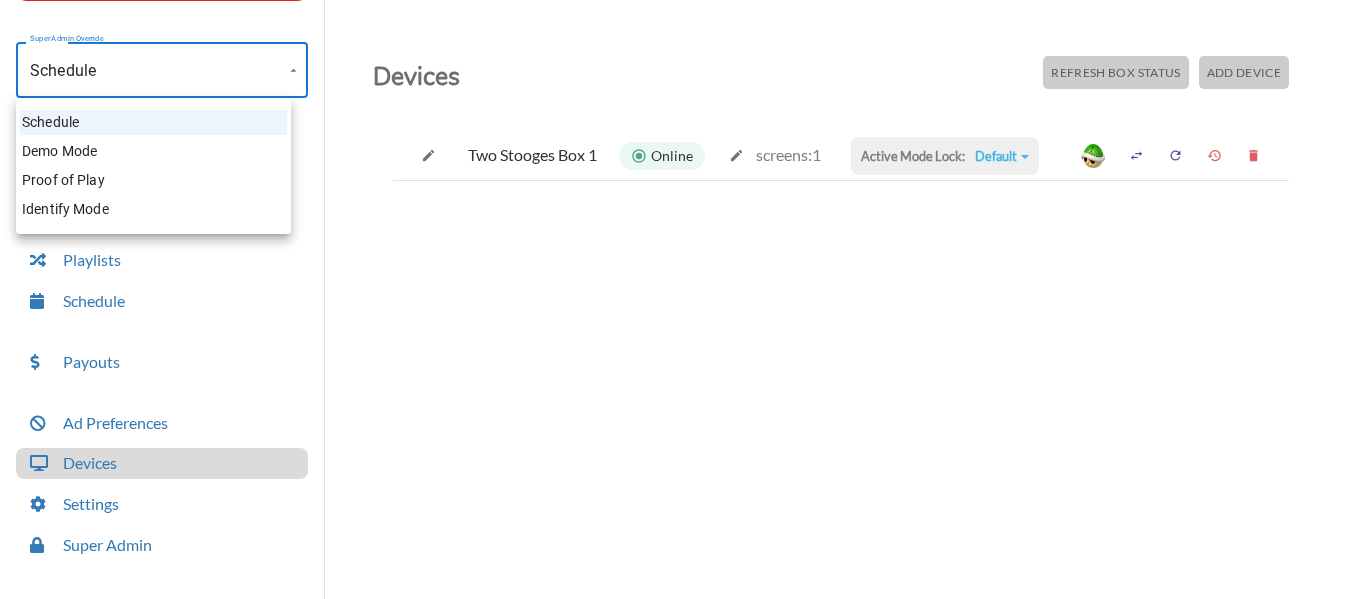 click on "Account Two Stooges Sports Bar & Grill (-OTiX9U_xxED0ccyz8ln) Account Disable System Super Admin Override Schedule Schedule Mode Mode TV Control My Content Playlists Schedule Payouts Ad Preferences Devices Settings Super Admin Dashboard Ad Manager Log Out Devices Refresh Box Status Add Device Two Stooges Box 1 Online screens:  1 Active Mode Lock:  Default   Default Commercial Replacement Digital Signage System Disabled Schedule Demo Mode Proof of Play Identify Mode" at bounding box center (683, 294) 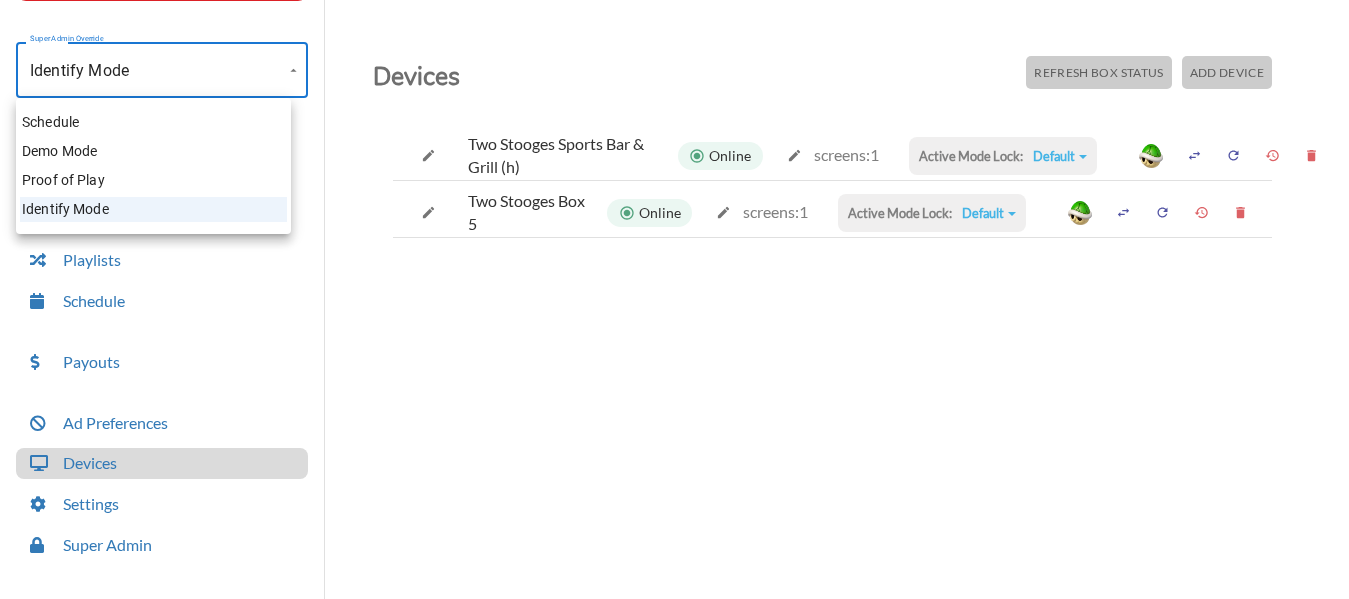 click on "Account Two Stooges Sports Bar & Grill (-OTiX9U_xxED0ccyz8ln) Account Disable System Super Admin Override Identify Mode Identify Mode Mode TV Control My Content Playlists Schedule Payouts Ad Preferences Devices Settings Super Admin Dashboard Ad Manager Log Out Devices Refresh Box Status Add Device Two Stooges Sports Bar & Grill (h) Online screens:  1 Active Mode Lock:  Default   Default Commercial Replacement Digital Signage System Disabled Two Stooges Box 5 Online screens:  1 Active Mode Lock:  Default   Default Commercial Replacement Digital Signage System Disabled Schedule Demo Mode Proof of Play Identify Mode" at bounding box center [674, 294] 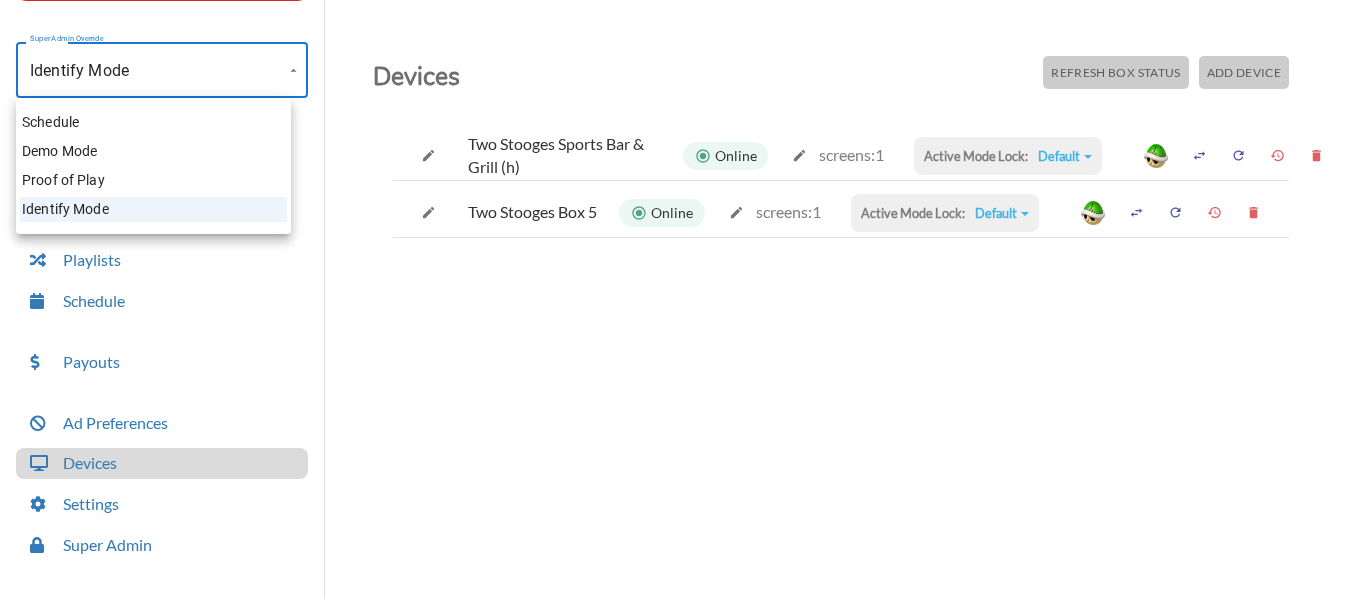 click on "Schedule" at bounding box center [153, 122] 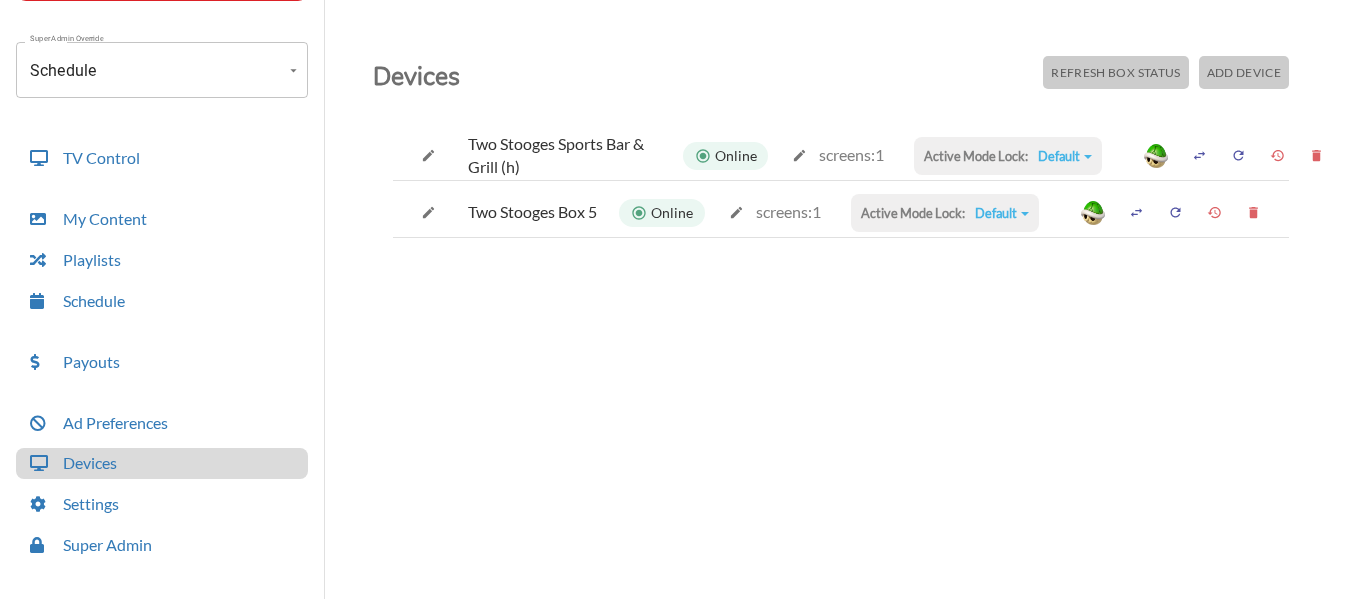 click on "Two Stooges Sports Bar & Grill (h)" at bounding box center (540, 156) 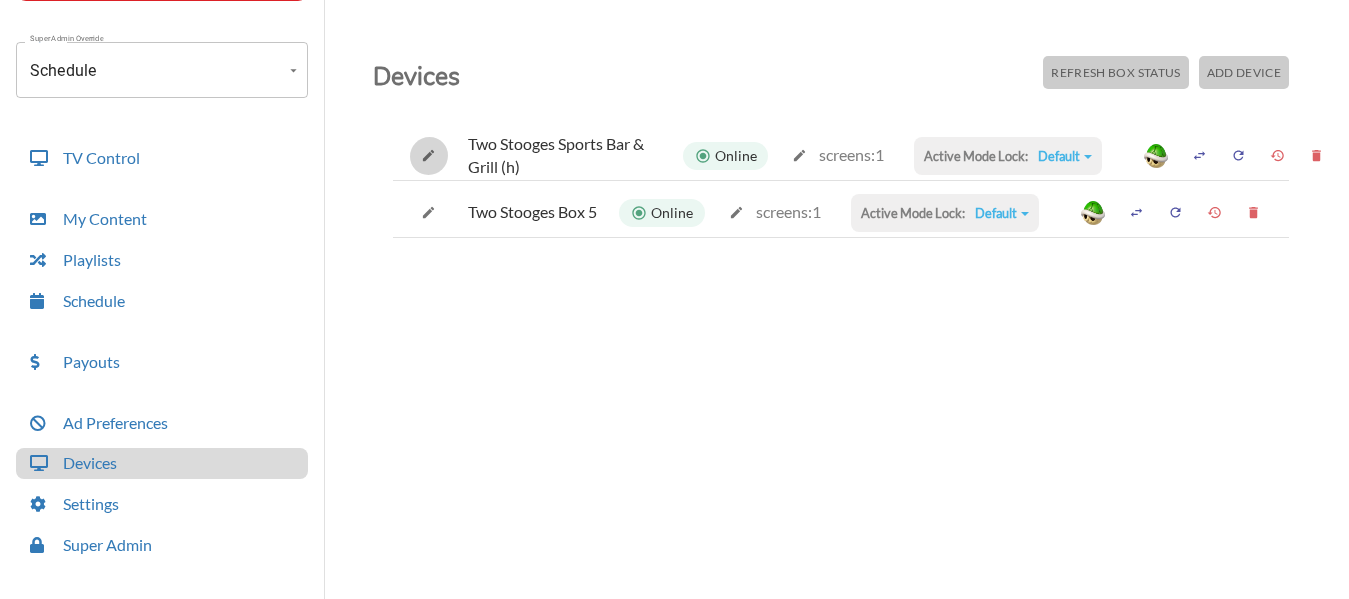 click at bounding box center (428, 155) 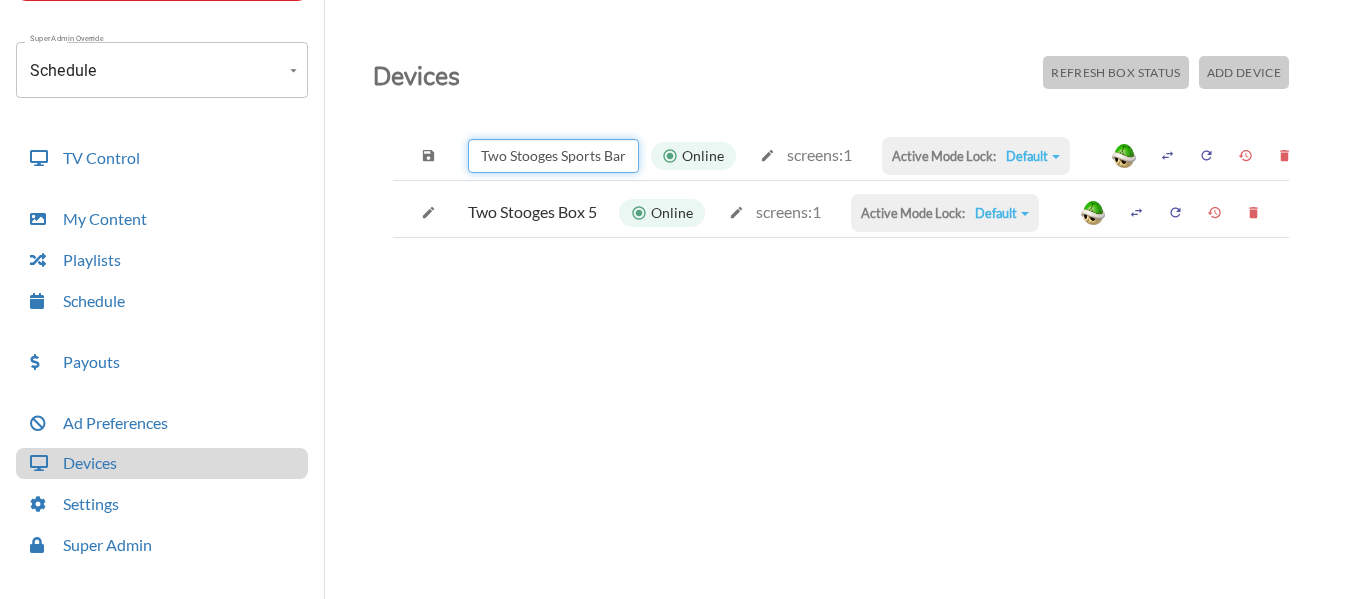 click on "Two Stooges Sports Bar & Grill (h)" at bounding box center (553, 156) 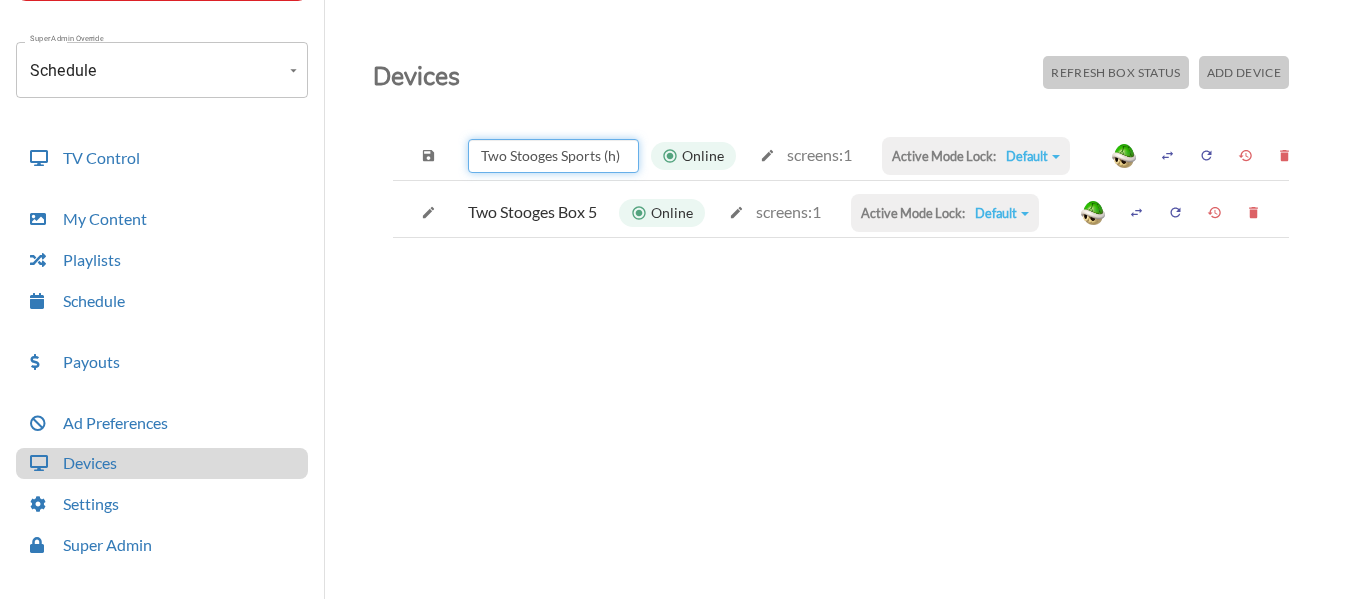 scroll, scrollTop: 0, scrollLeft: 0, axis: both 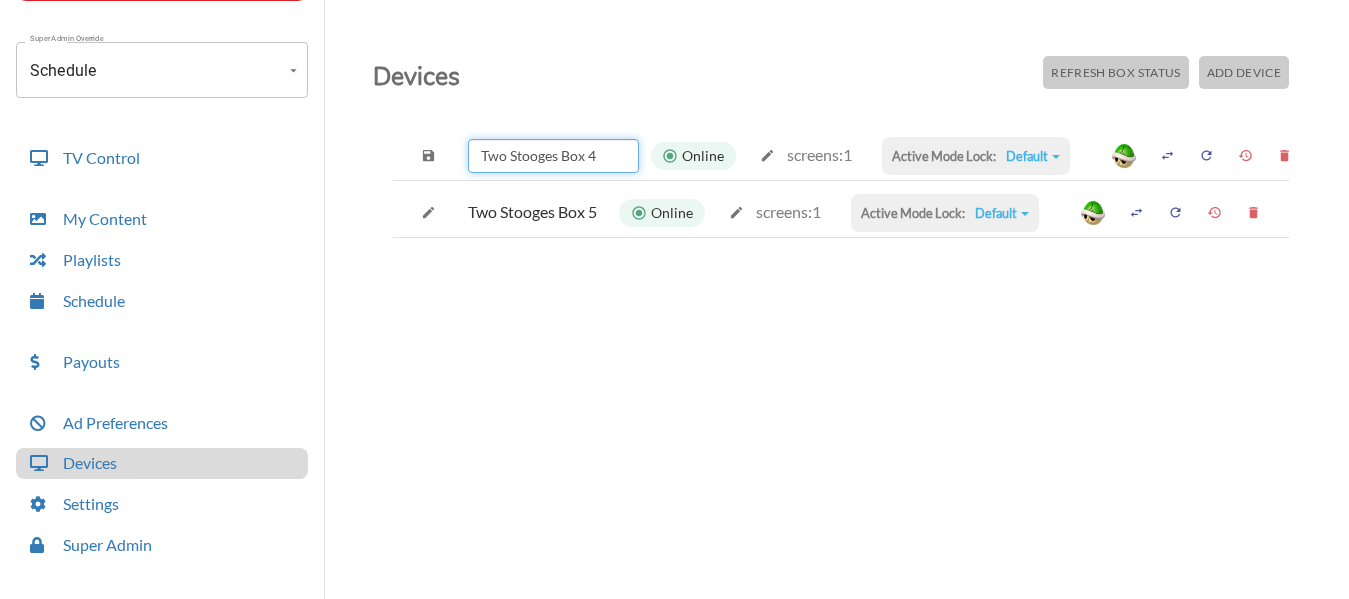 type on "Lor Ipsumdo Sit 3" 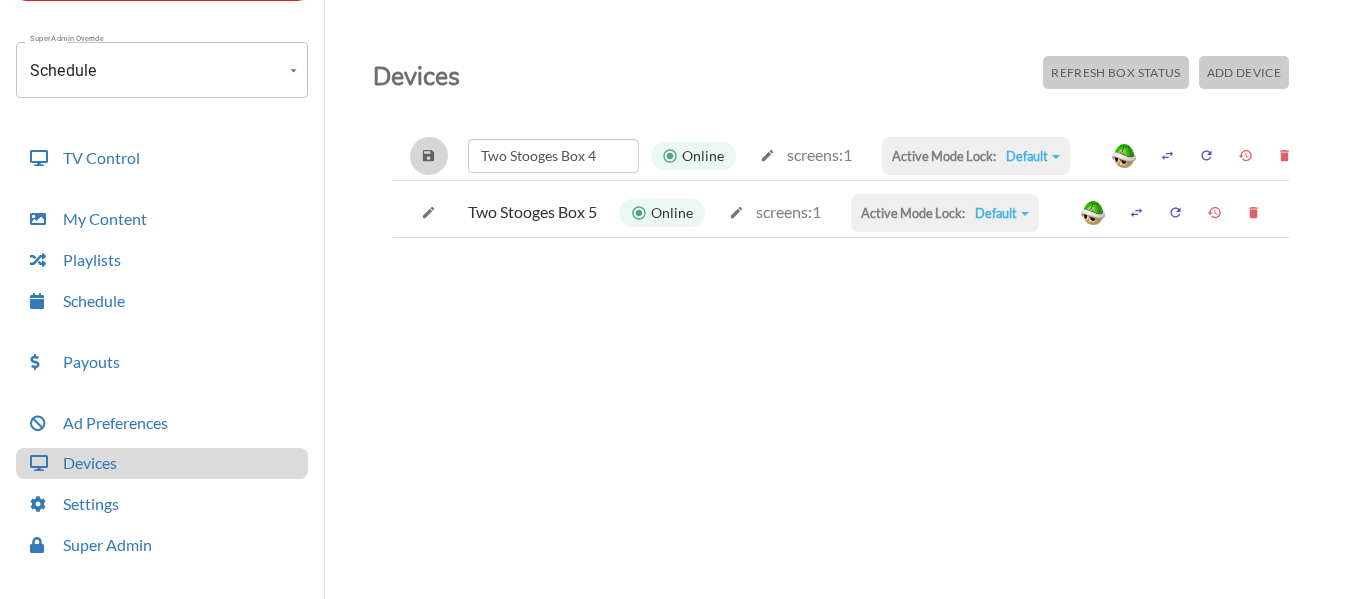click at bounding box center (428, 155) 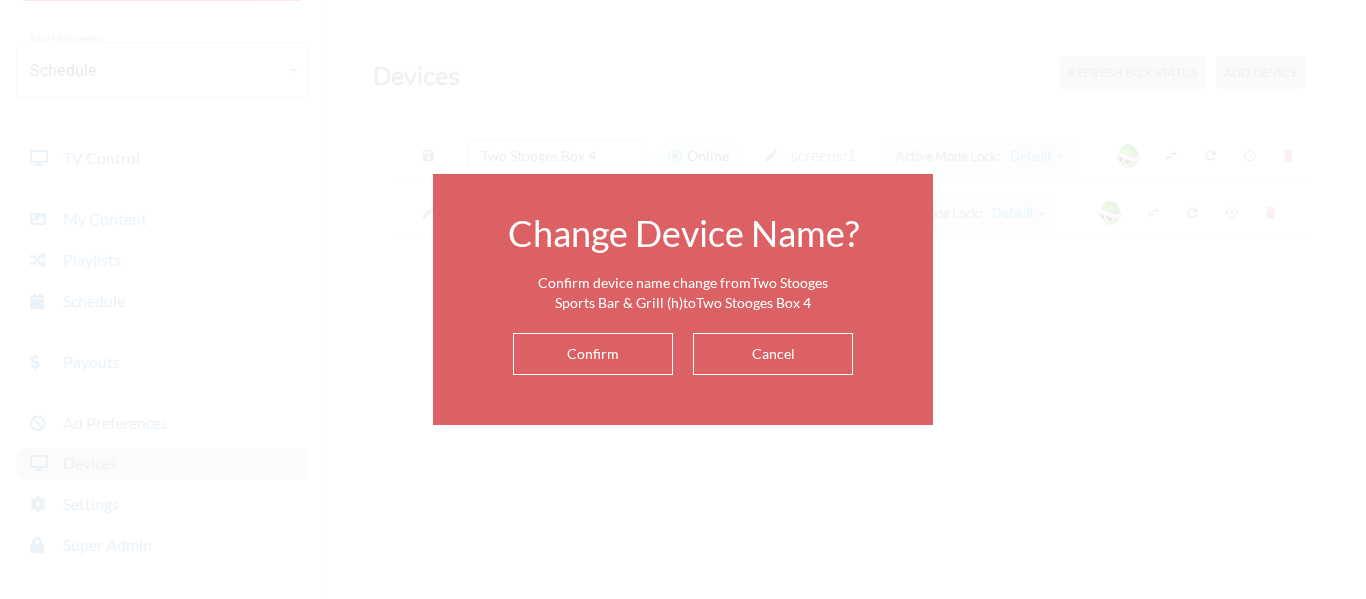 click on "Confirm" at bounding box center [593, 354] 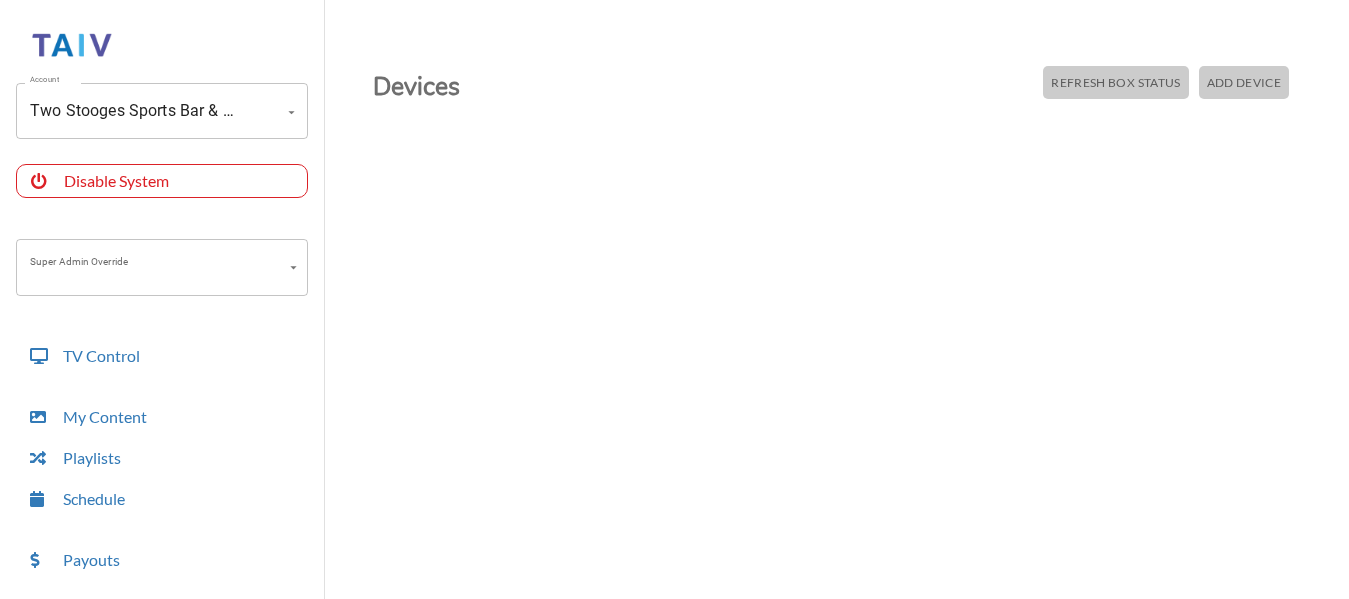 scroll, scrollTop: 10, scrollLeft: 0, axis: vertical 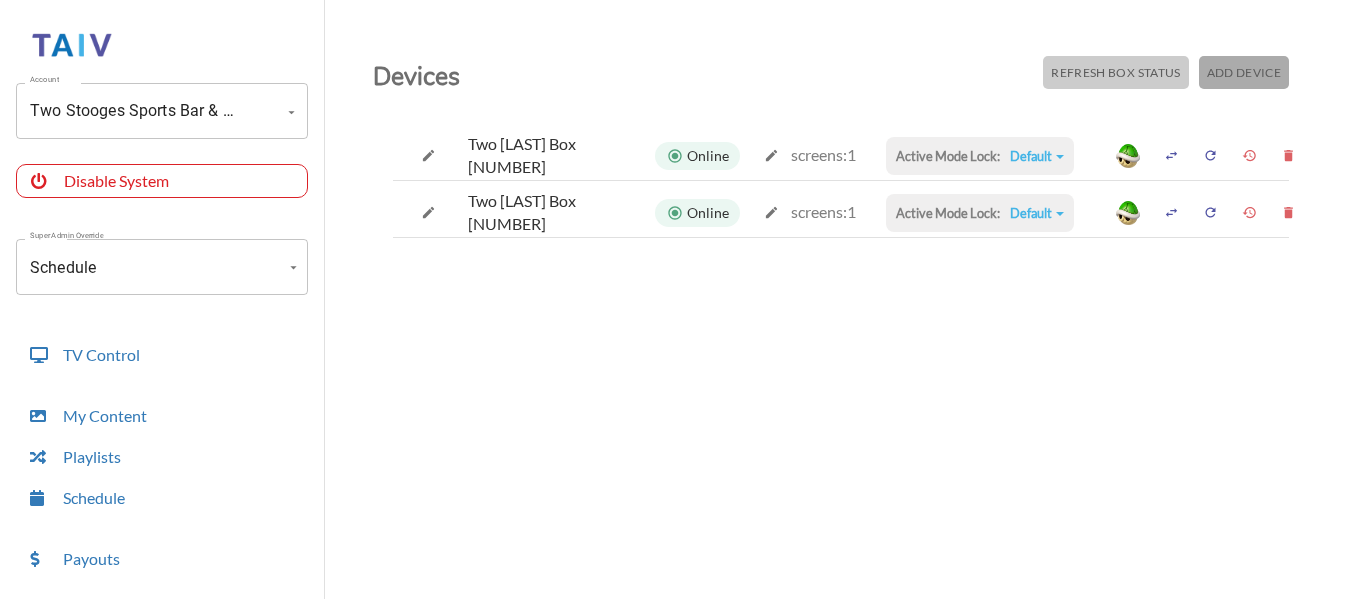 click on "Add Device" at bounding box center (1115, 72) 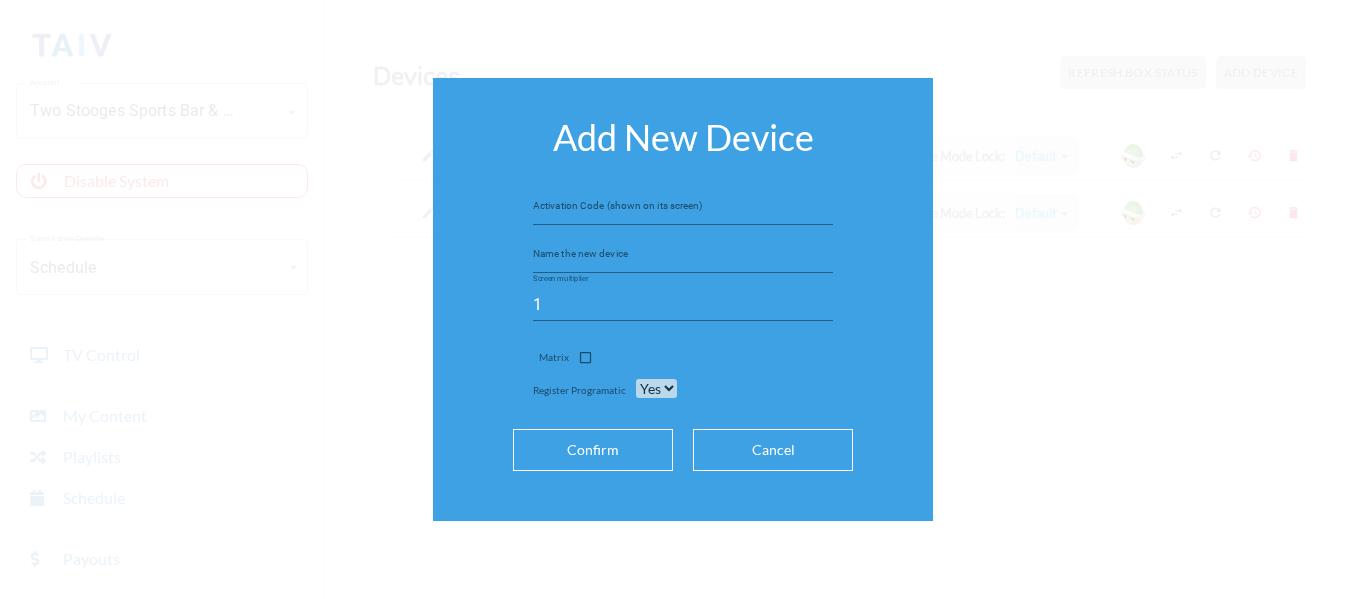 click at bounding box center (683, 209) 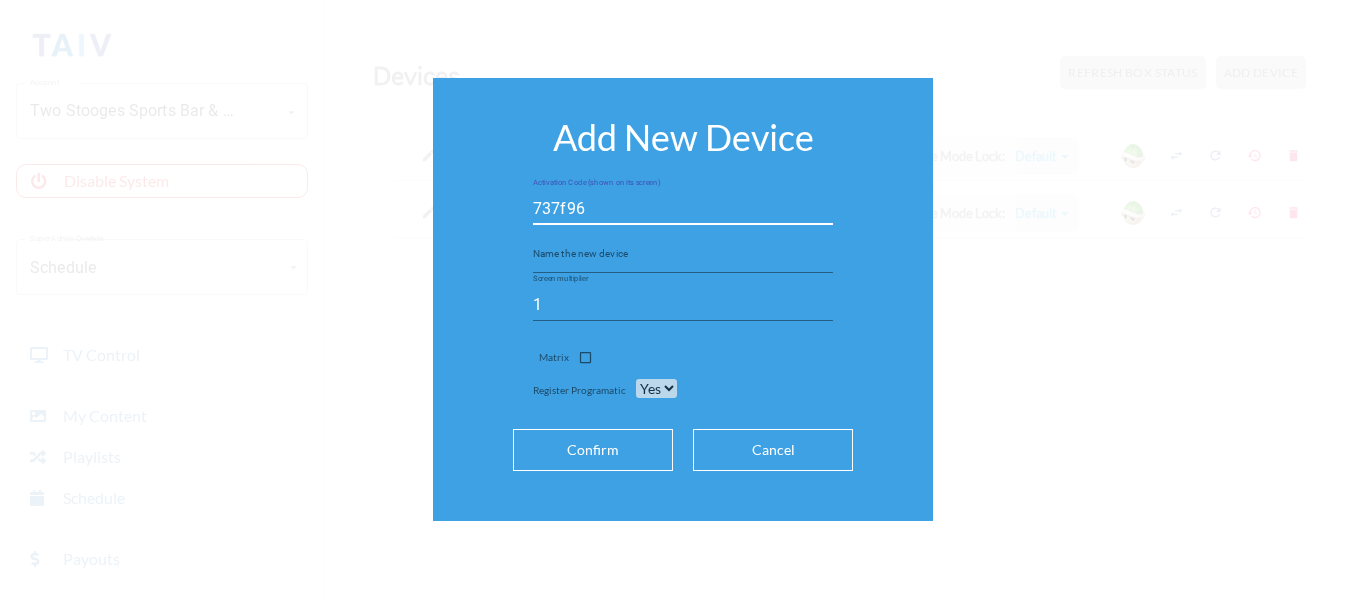 type on "737f96" 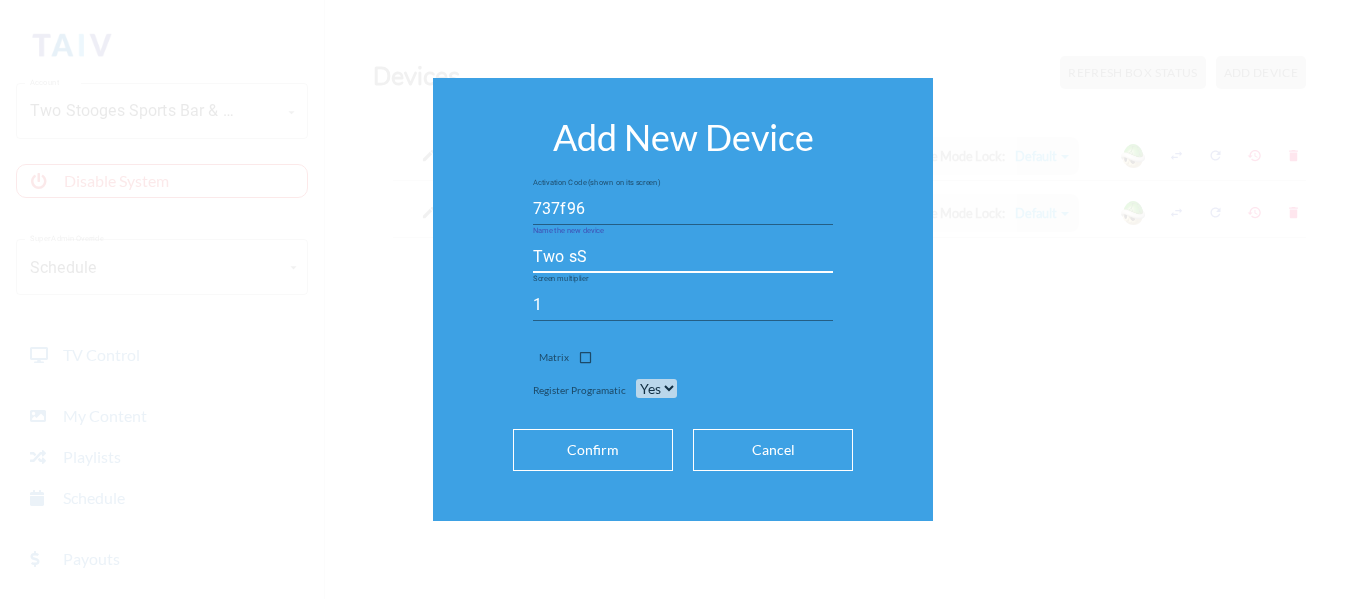 click on "Two sS" at bounding box center (683, 257) 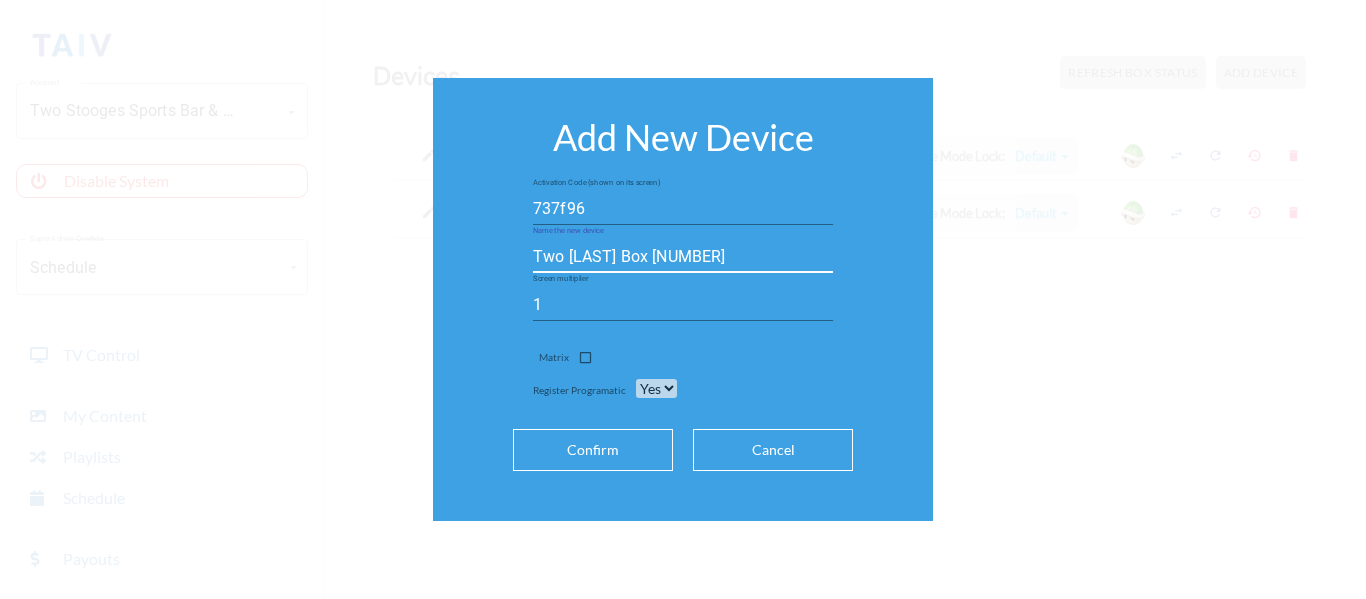 type on "Two Stooges Box 3" 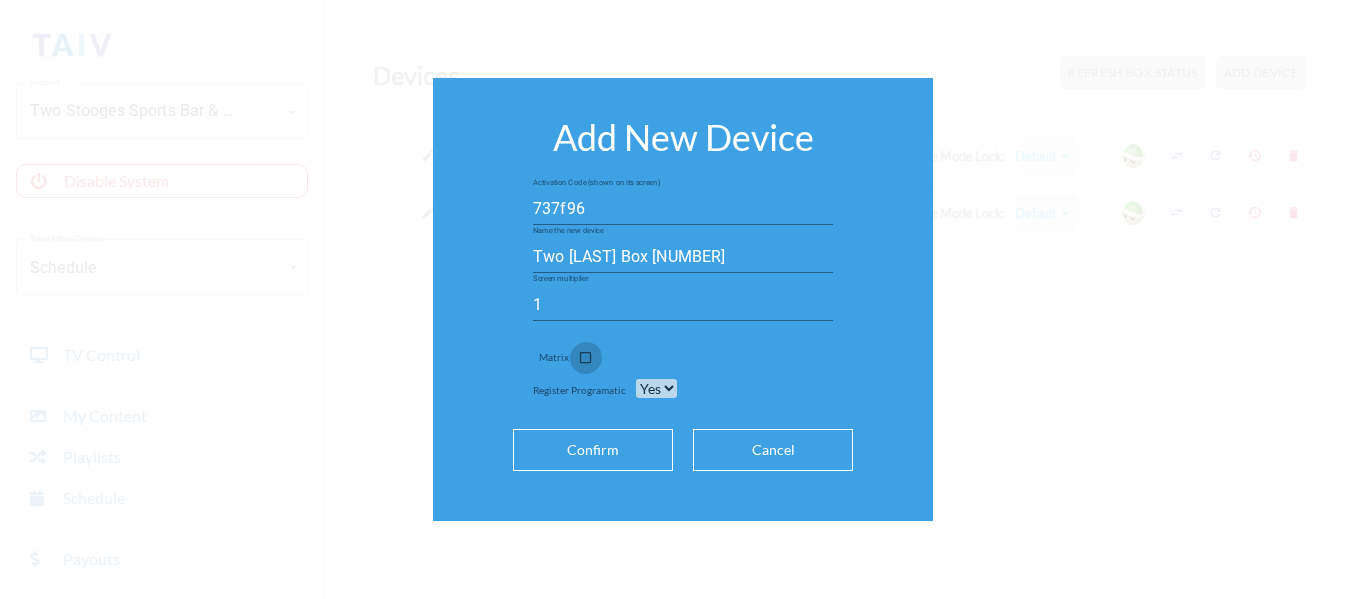 click at bounding box center [585, 361] 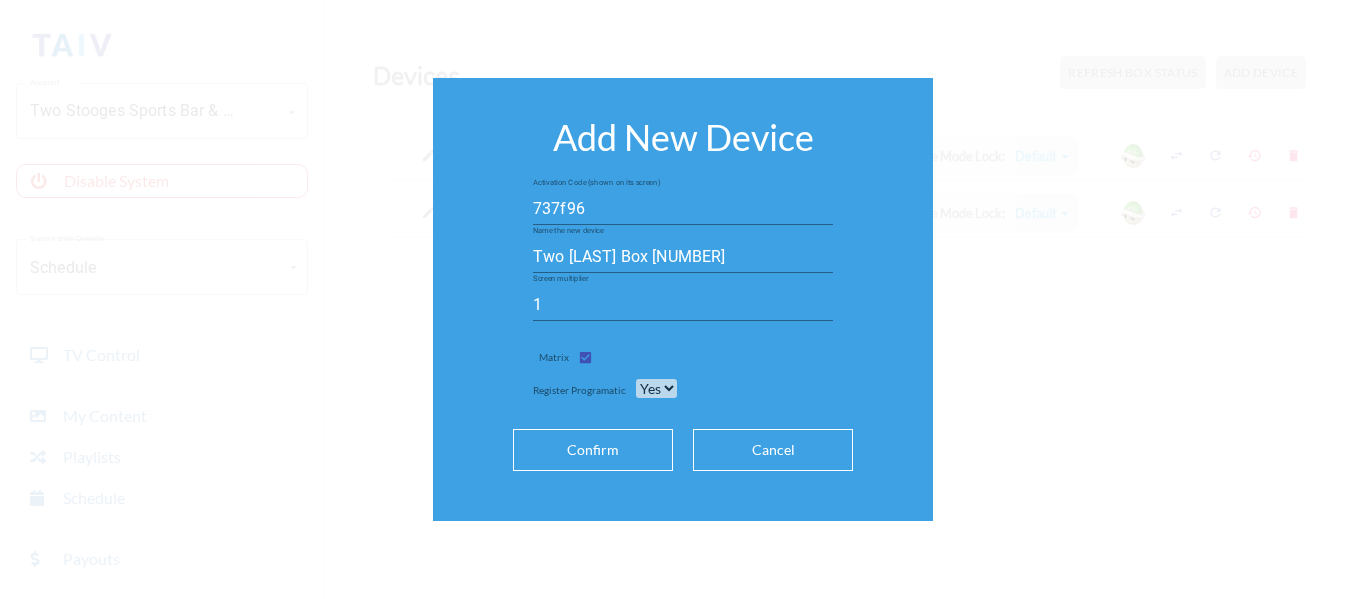 click on "Confirm" at bounding box center (593, 450) 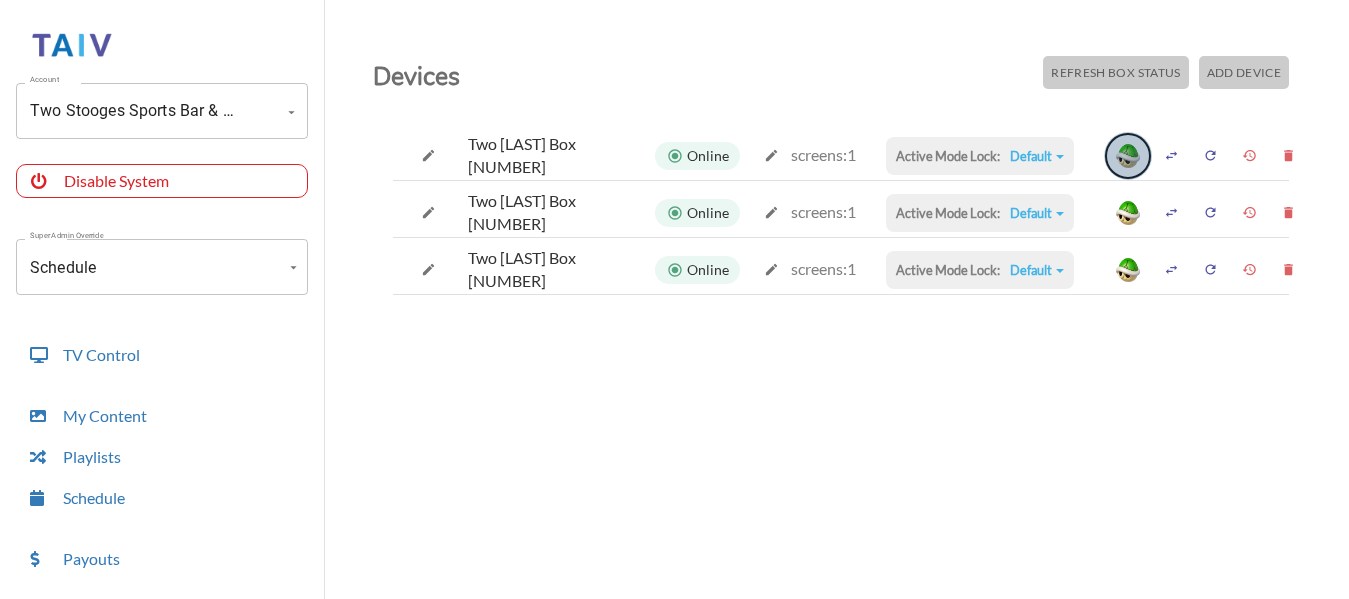 click at bounding box center (1128, 156) 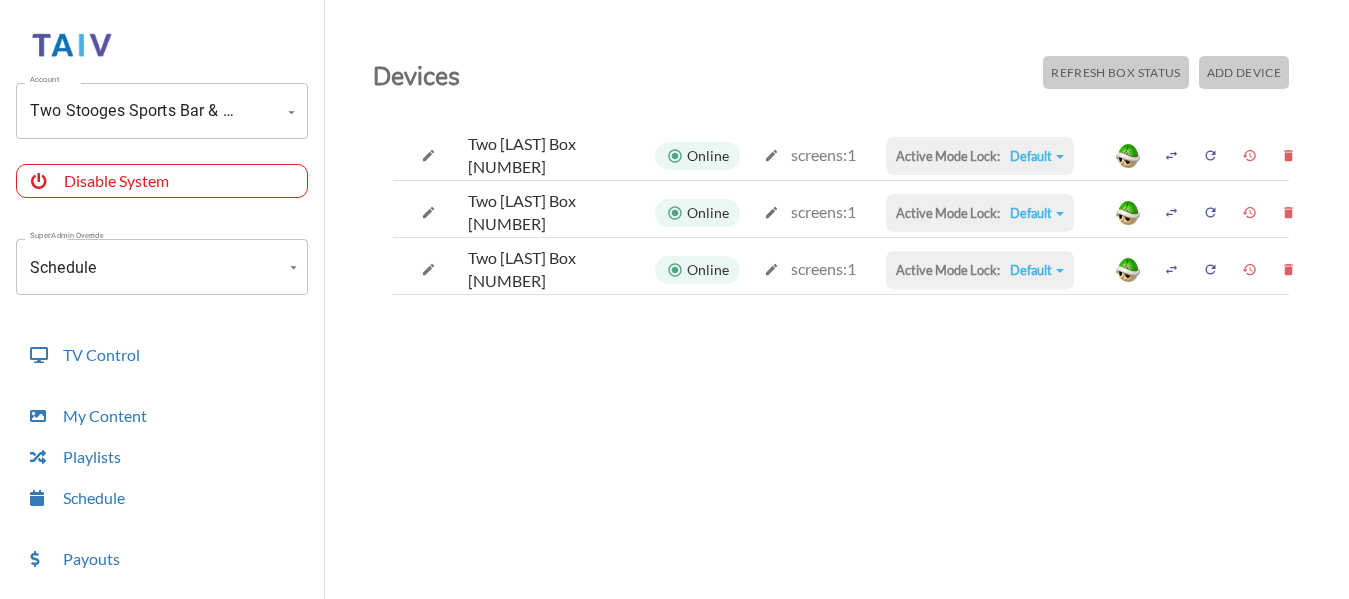 click at bounding box center [1210, 155] 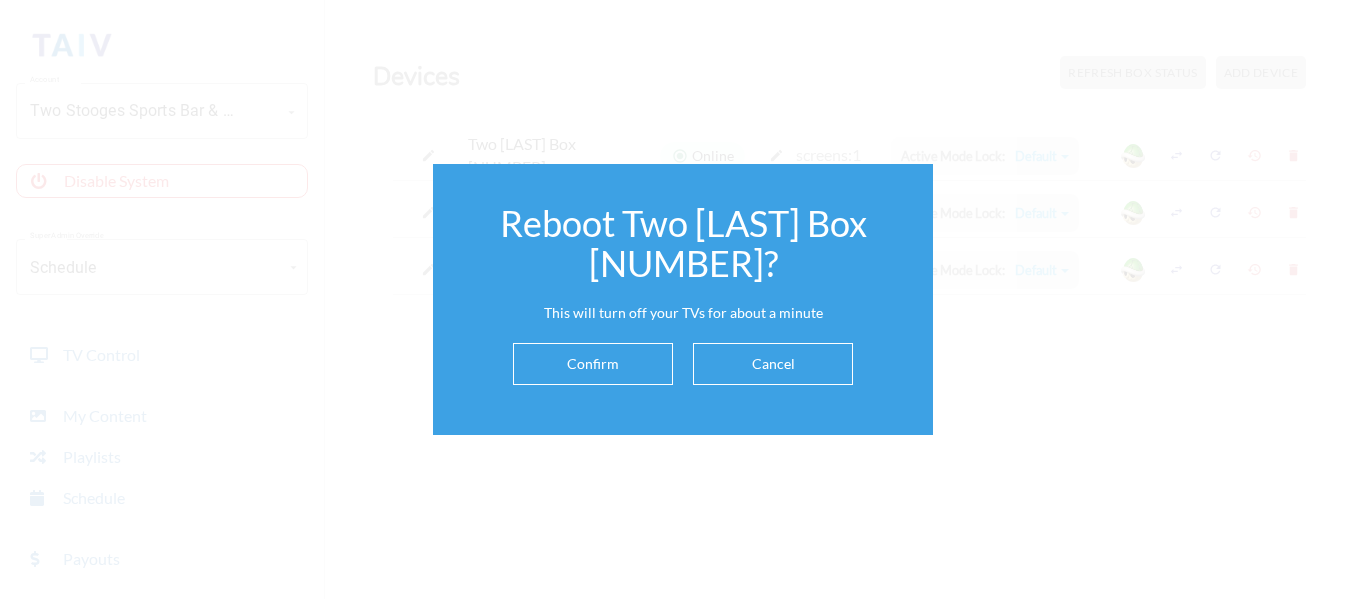 click on "Confirm" at bounding box center [593, 364] 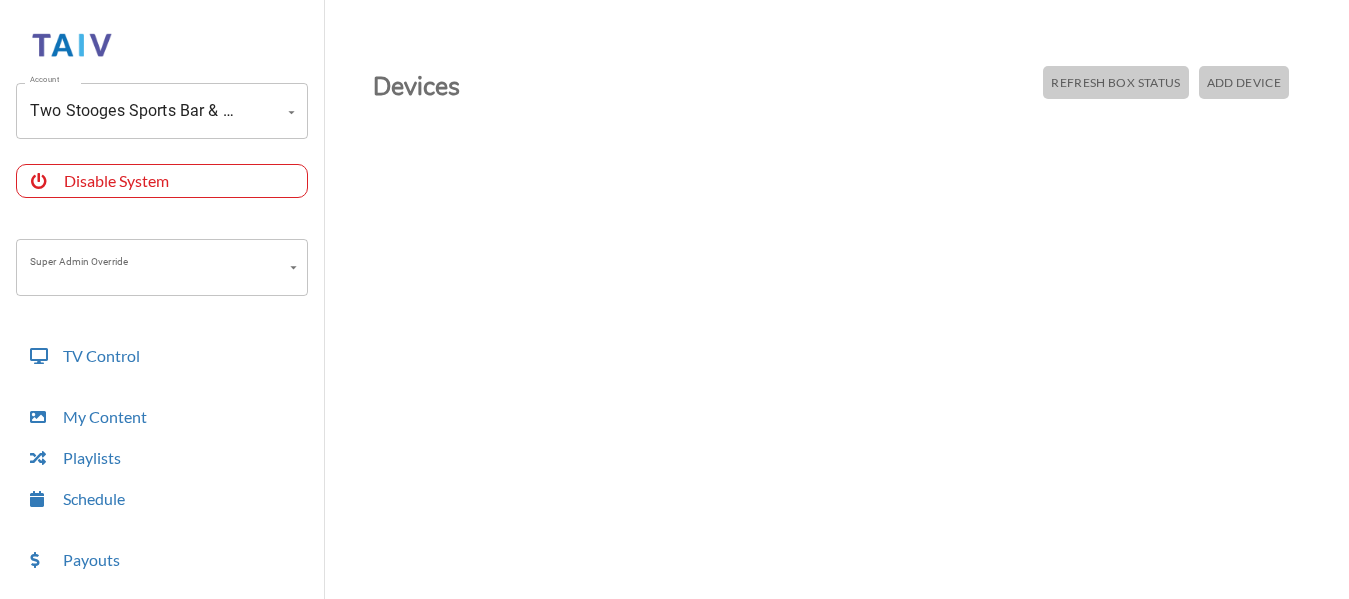 scroll, scrollTop: 10, scrollLeft: 0, axis: vertical 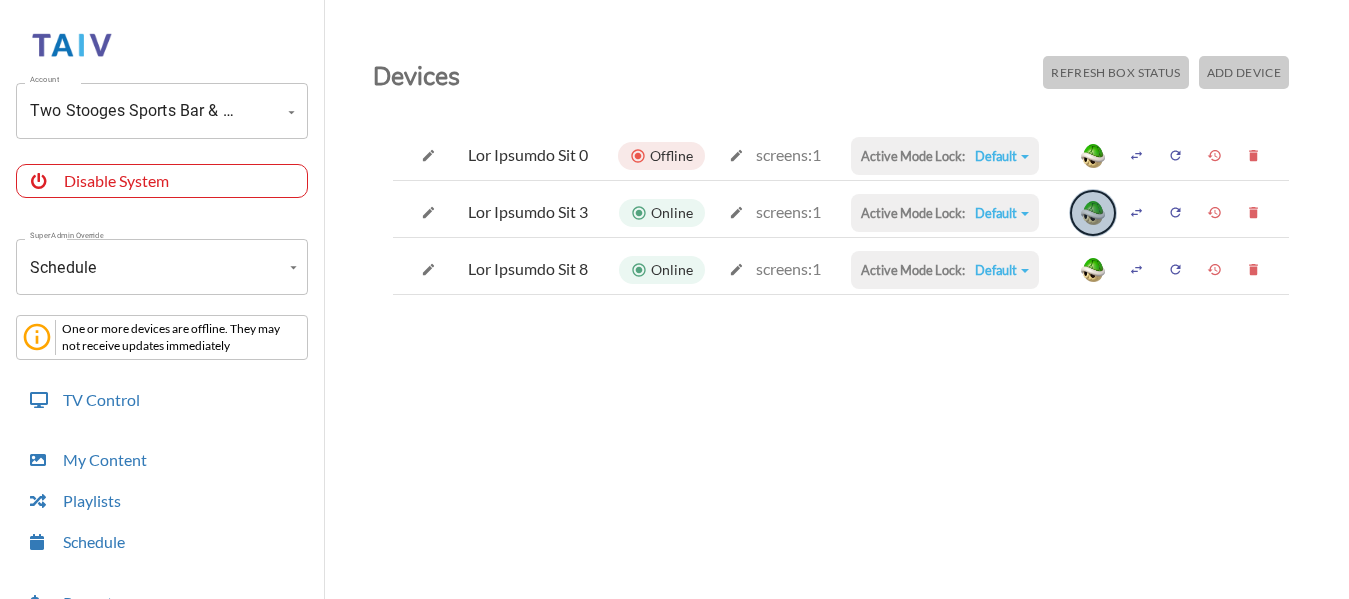 click at bounding box center (1093, 213) 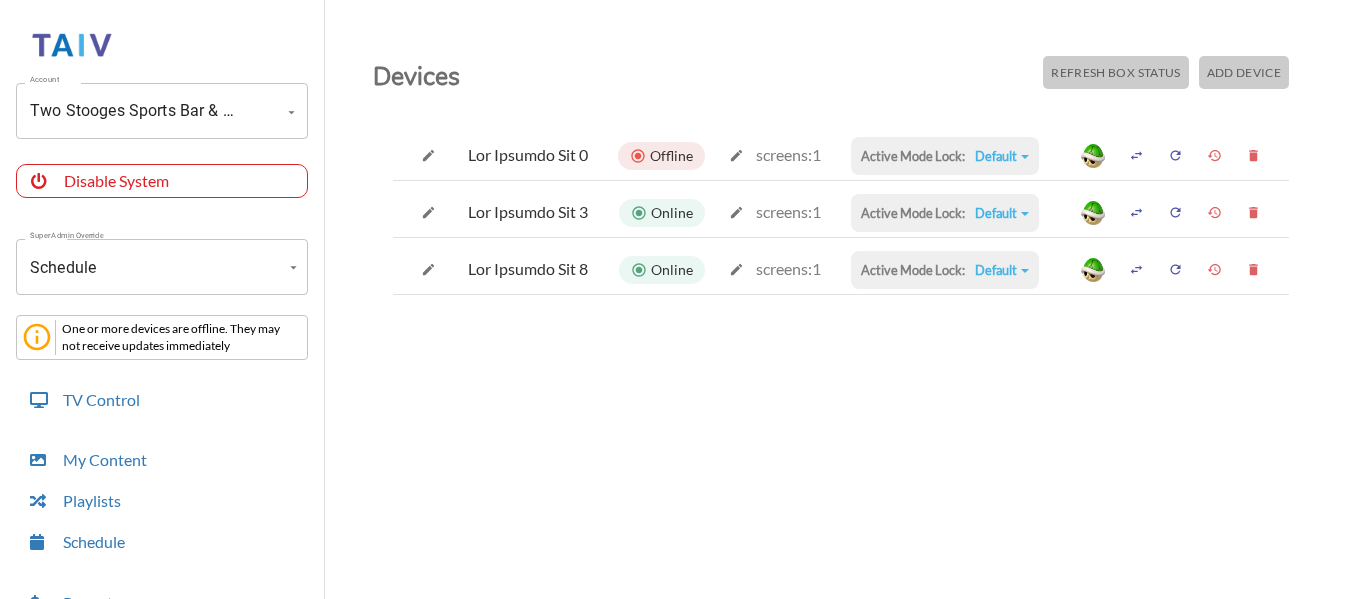 click on "Devices Refresh Box Status Add Device" at bounding box center [841, 78] 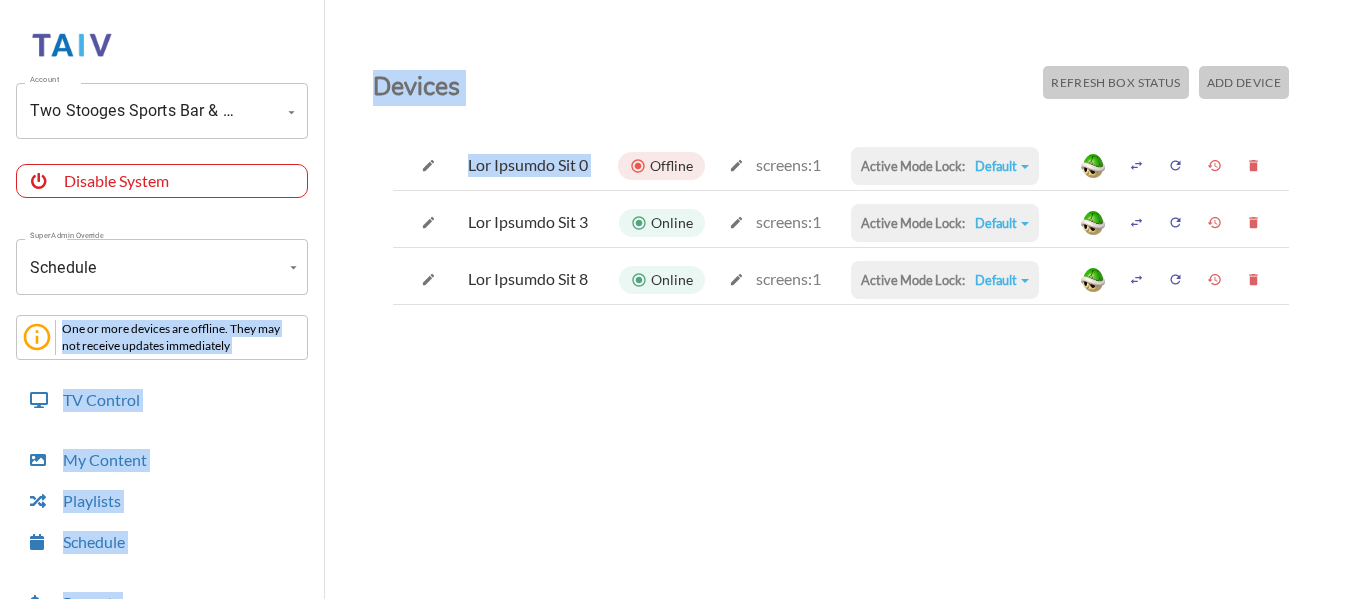drag, startPoint x: 646, startPoint y: 155, endPoint x: 264, endPoint y: 261, distance: 396.4341 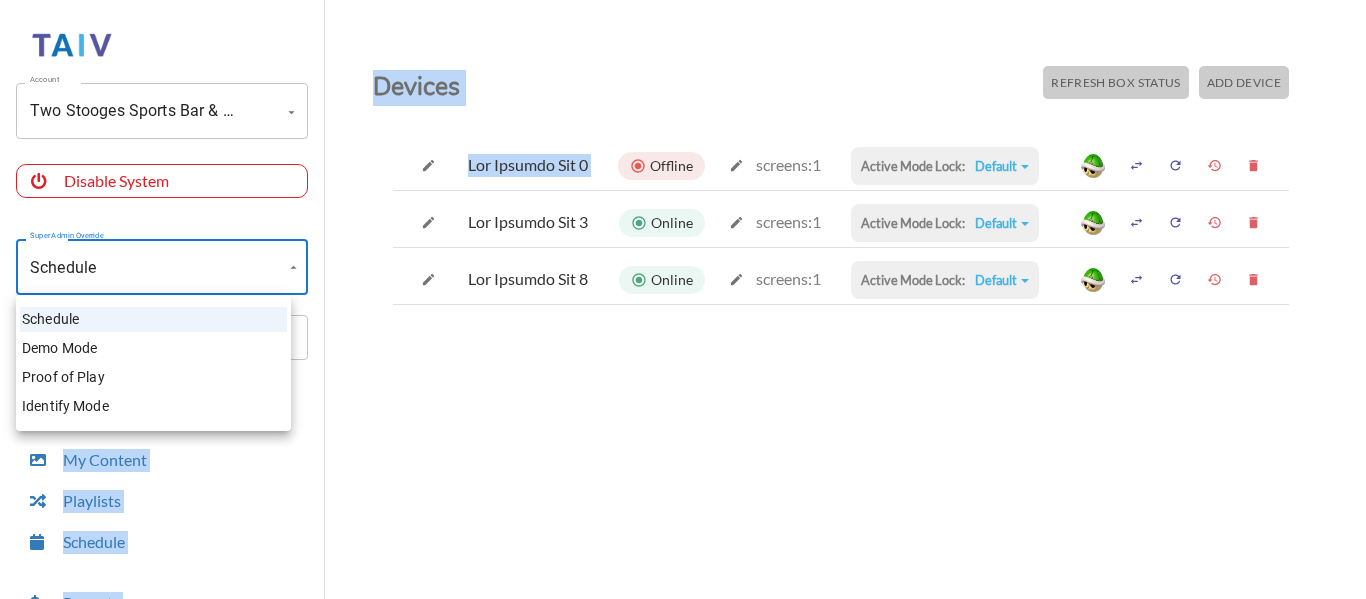 click on "Loremip Dol Sitamet Consec Adi & Elits (-DOeI9T_inCI3utla1et) Dolorem Aliquae Admini Venia Quisn Exercita Ullamcol Nisialiq Exea Comm Con du aute irurein rep volupta. Veli ess cil fugiatn pariatu excepteursi OC Cupidat No Proiden Suntculpa Quioffic Deserun Mo Animidestla Perspic Undeomni Isten Error Voluptate Ac Dolorem Lau Tot Remaper Eaqueip Qua Abillo Inv Verita Qua Archite Bea 1 Vitaedi explica:  3 Nemoen Ipsa Quia:  Volupta   Asperna Autoditfug Consequuntu Magnido Eosrati Sequin Nequepor Qui Dolorem Adi 5 Numqua eiusmod:  5 Tempor Inci Magn:  Quaerat   Etiammi Solutanobi Eligendiopt Cumquen Impedit Quopla Facerepo Ass Repelle Tem 5 Autemq officii:  7 Debiti Reru Nece:  Saepeev   Volupta Repudianda Recusandaei Earumhi Tenetur Sapien Delectus Reiciend Volu Maio Alias pe Dolo Asperior Repe" at bounding box center [683, 304] 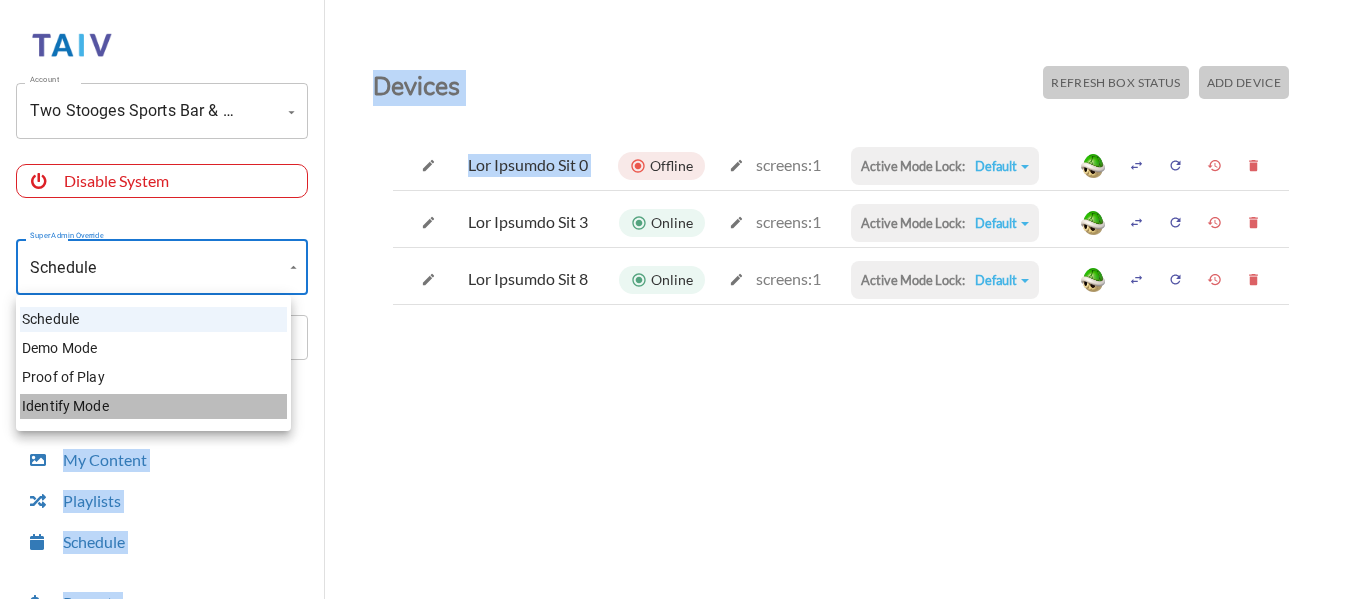 click on "Identify Mode" at bounding box center [153, 406] 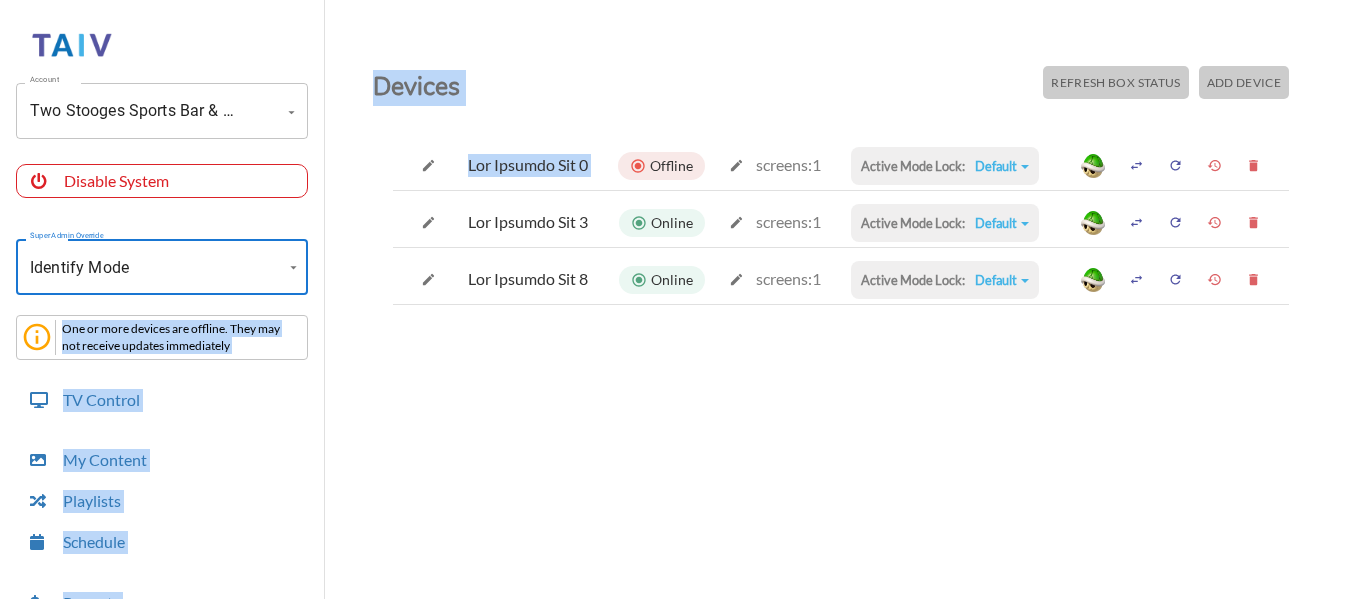 click at bounding box center (837, 25) 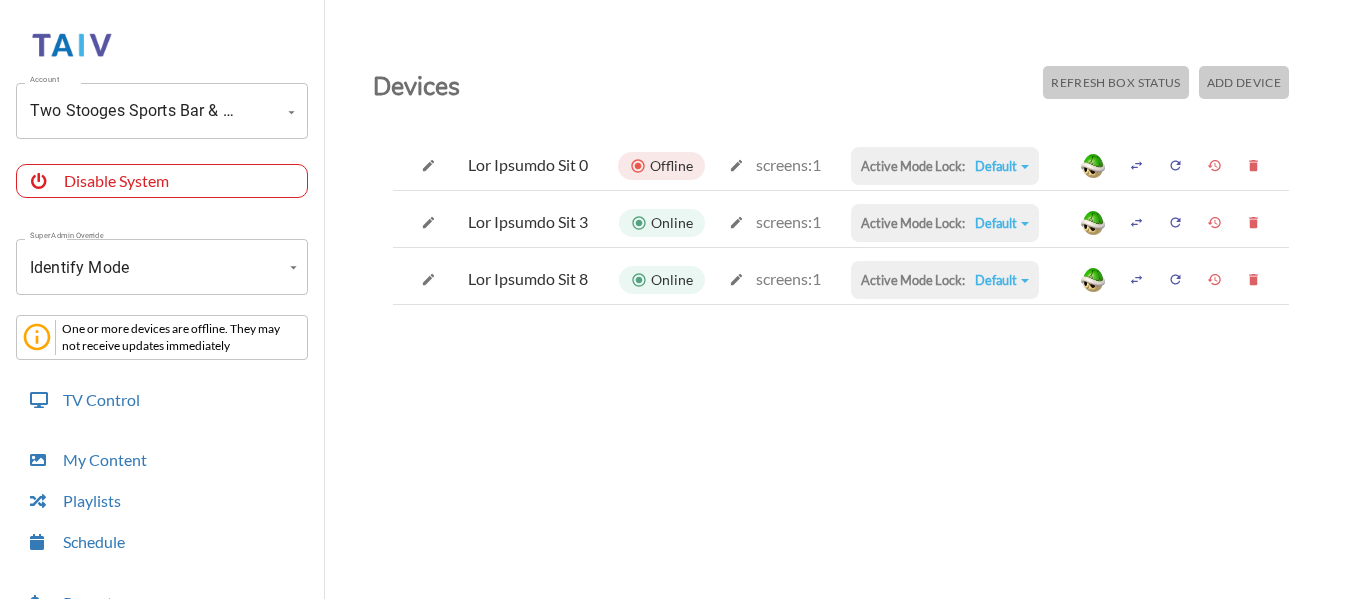 click on "Lor Ipsumdo Sit 6 Ametcon adipisc:  4 Elitse Doei Temp:  Incidid   Utlabor Etdolorema Aliquaenima Minimve Quisnos Exerci Ullamcol Nis Aliquip Exe 4 Commod consequ:  1 Duisau Irur Inre:  Volupta   Velites Cillumfugi Nullapariat Excepte Sintocc Cupida Nonproid Sun Culpaqu Off 5 Deseru mollita:  8 Idestl Pers Unde:  Omnisis   Natuser Voluptatem Accusantium Dolorem Laudant Totamr Aperiame" at bounding box center (841, 219) 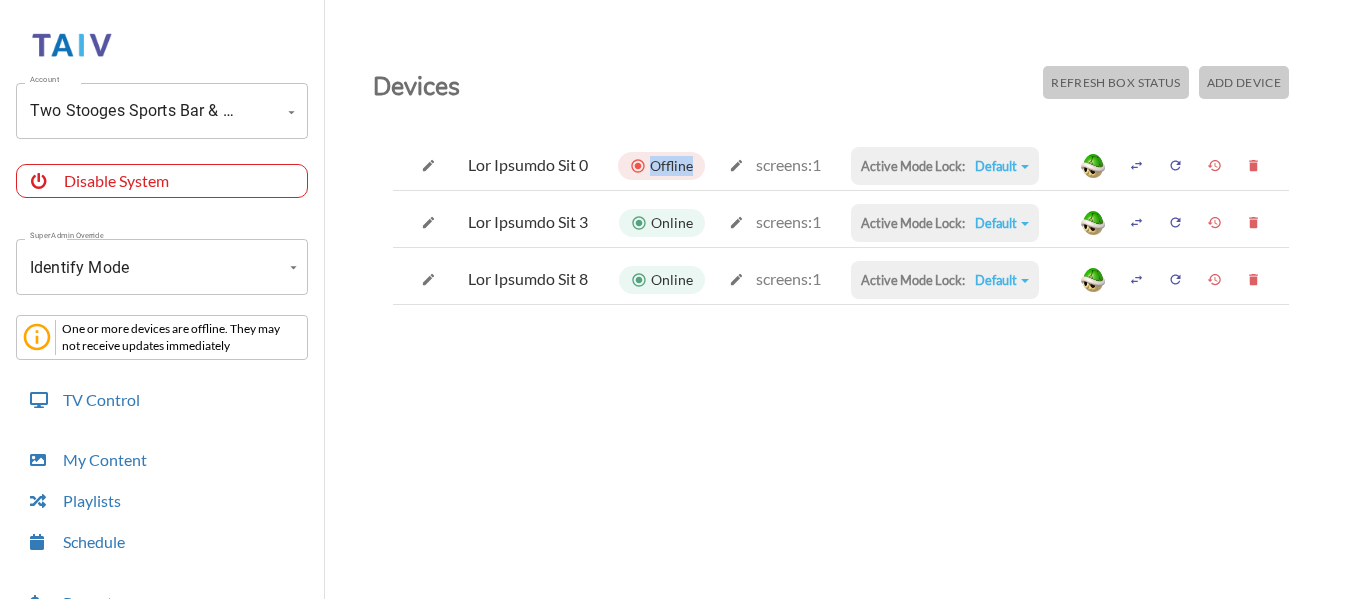 click on "Offline" at bounding box center (671, 166) 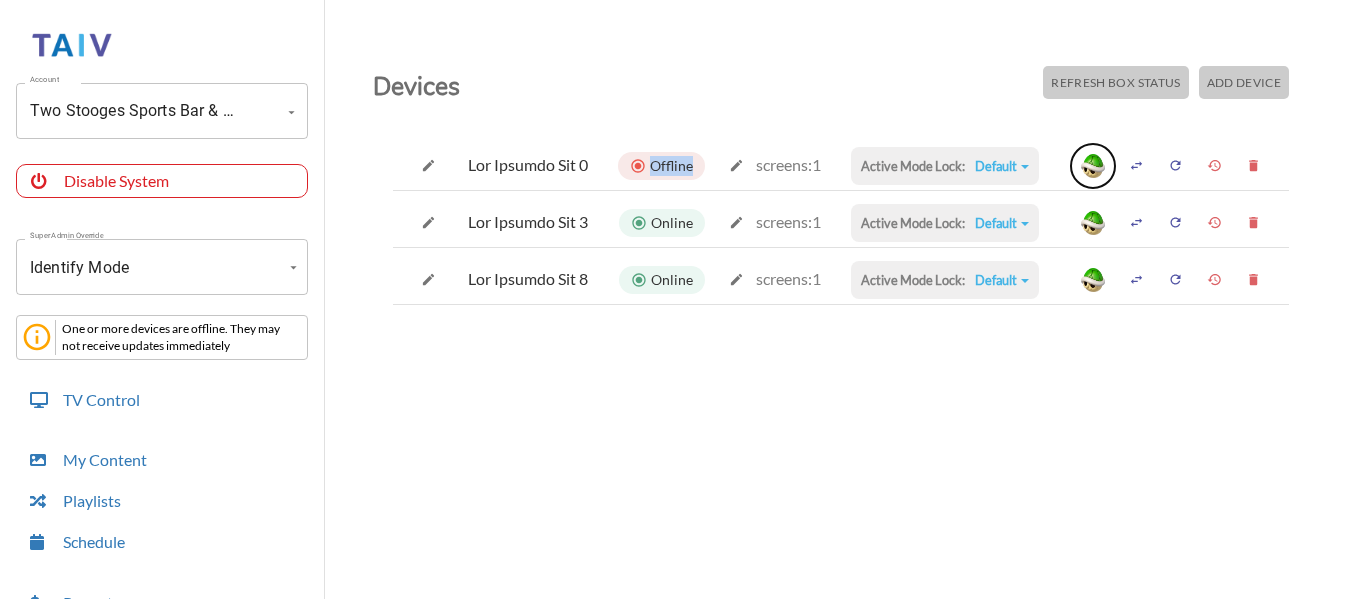 click at bounding box center [1093, 166] 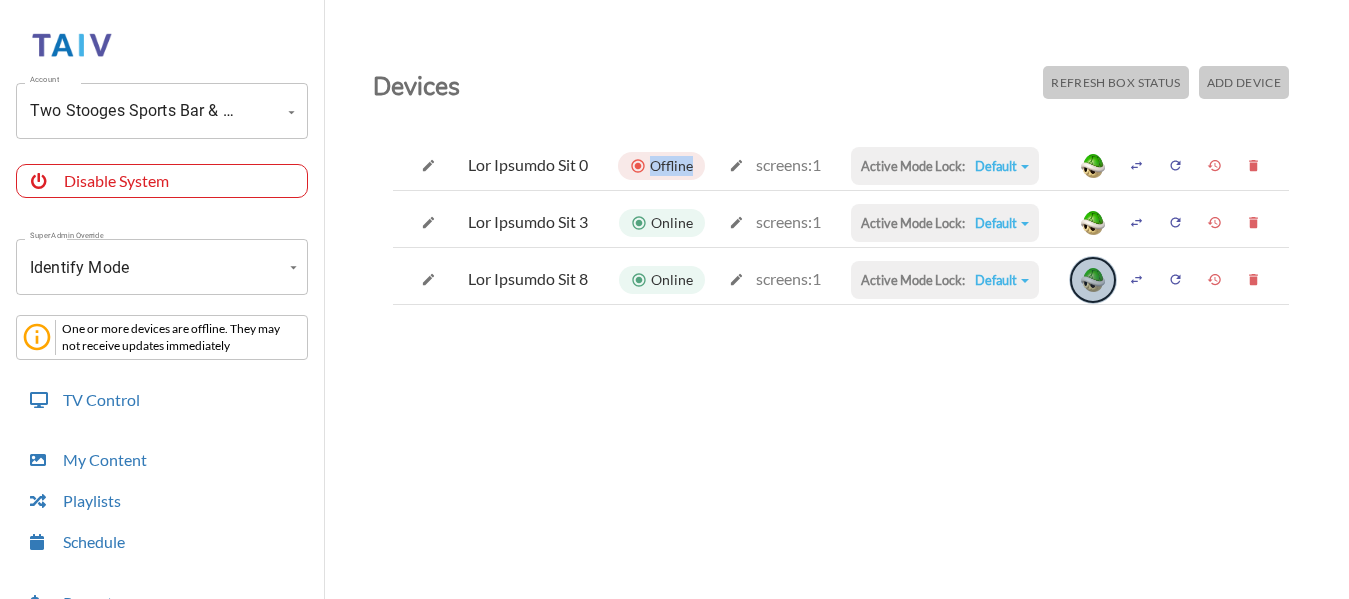 click at bounding box center [1093, 280] 